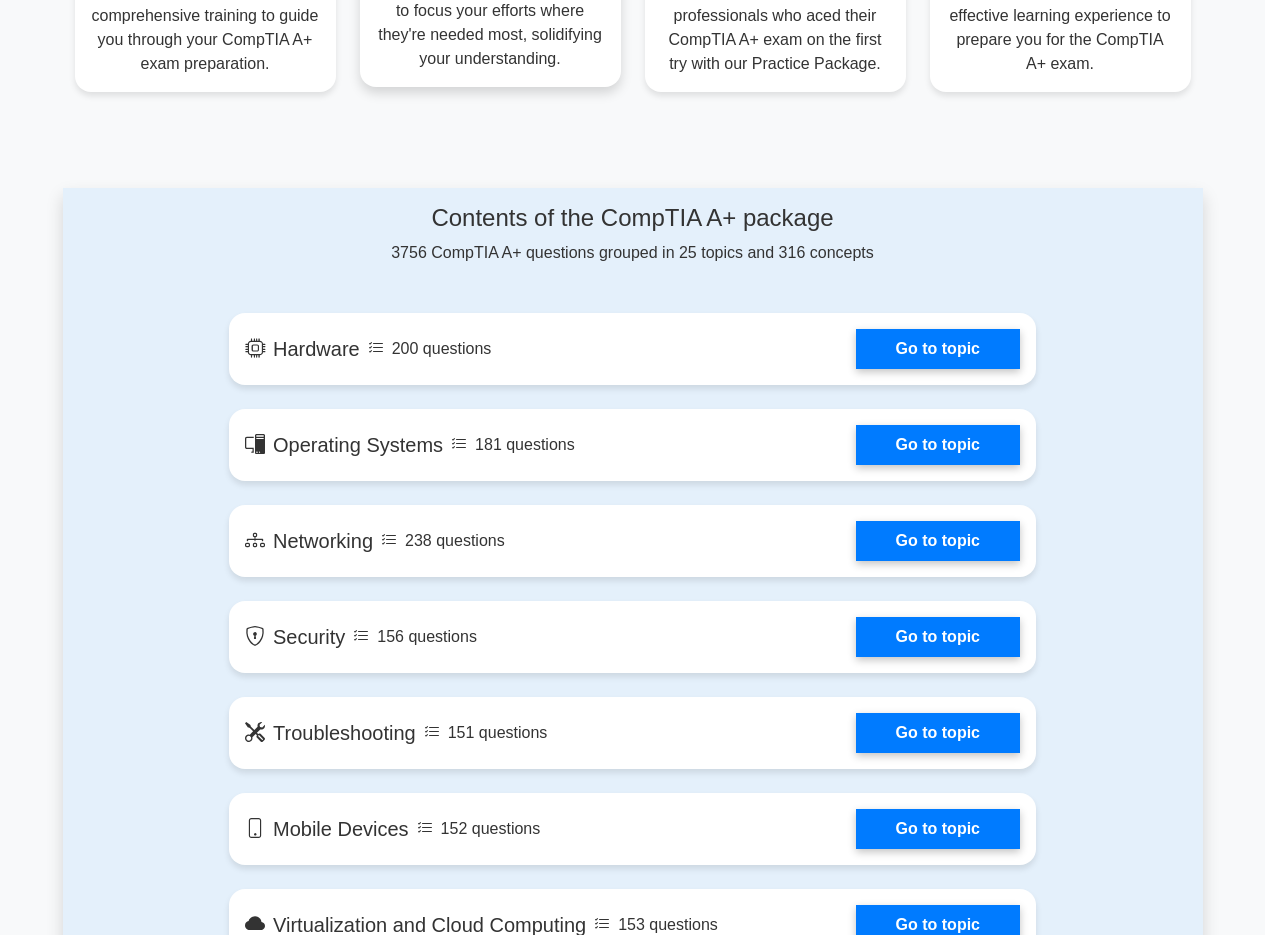 scroll, scrollTop: 600, scrollLeft: 0, axis: vertical 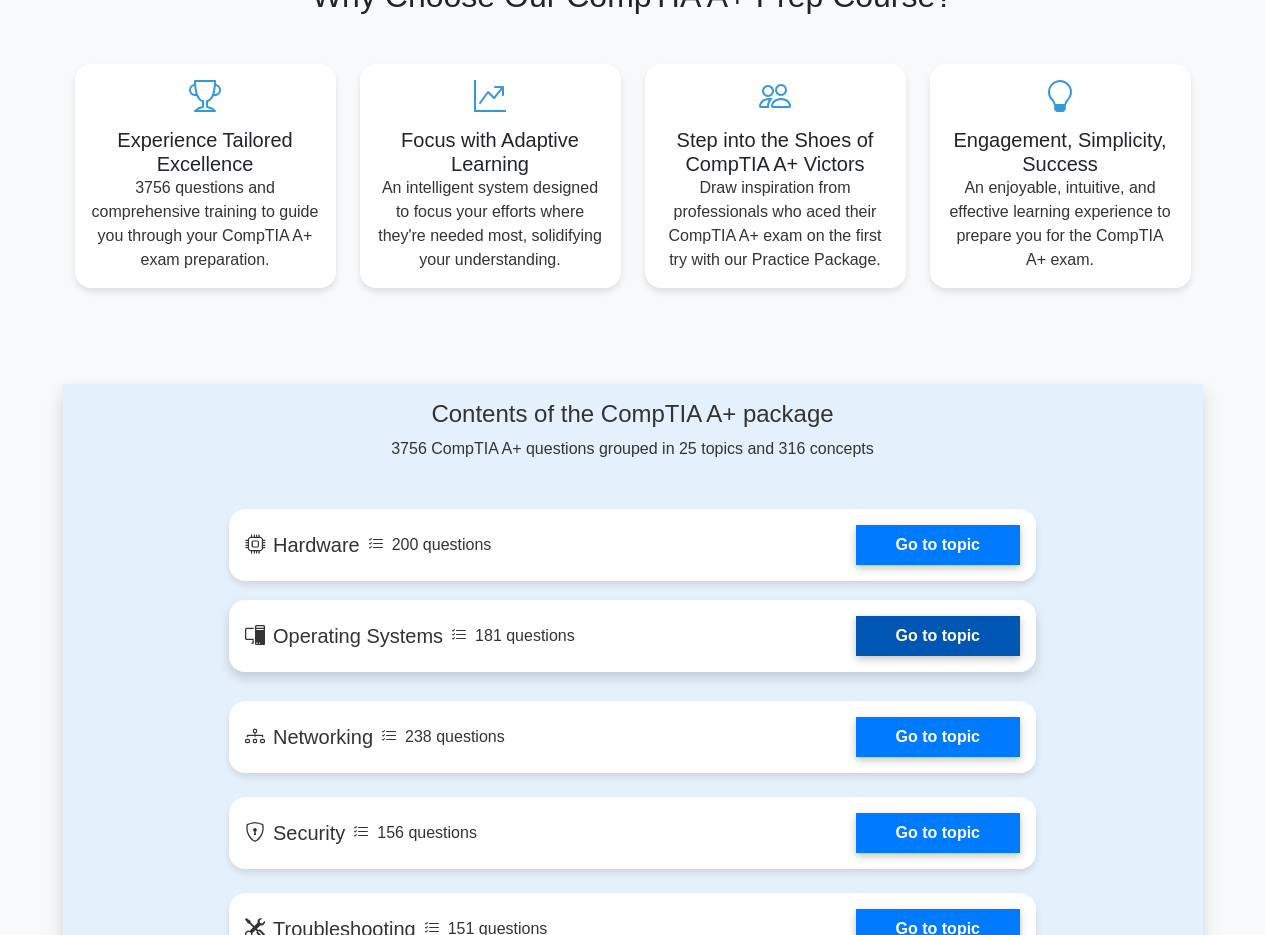 click on "Go to topic" at bounding box center [938, 636] 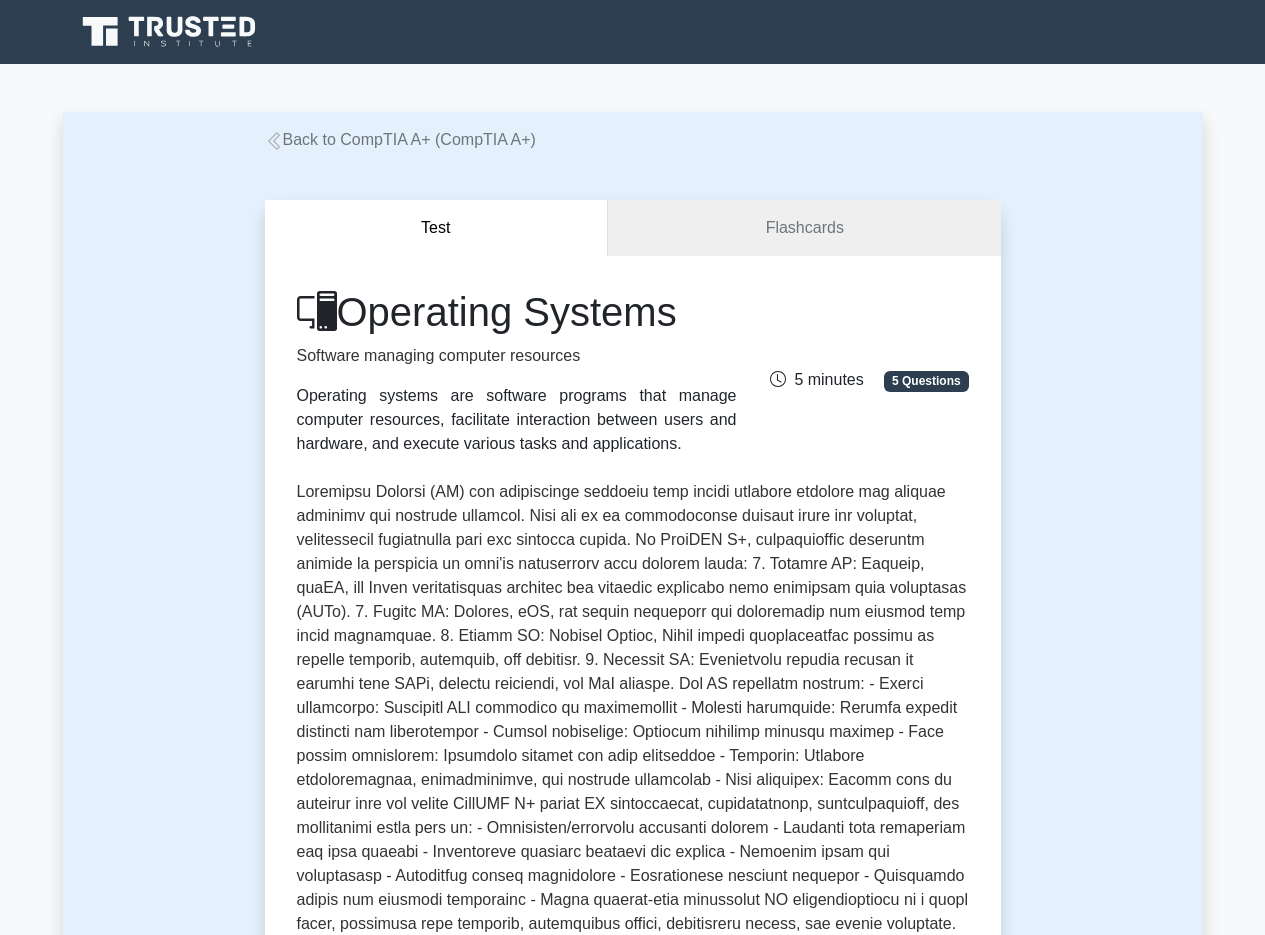 scroll, scrollTop: 0, scrollLeft: 0, axis: both 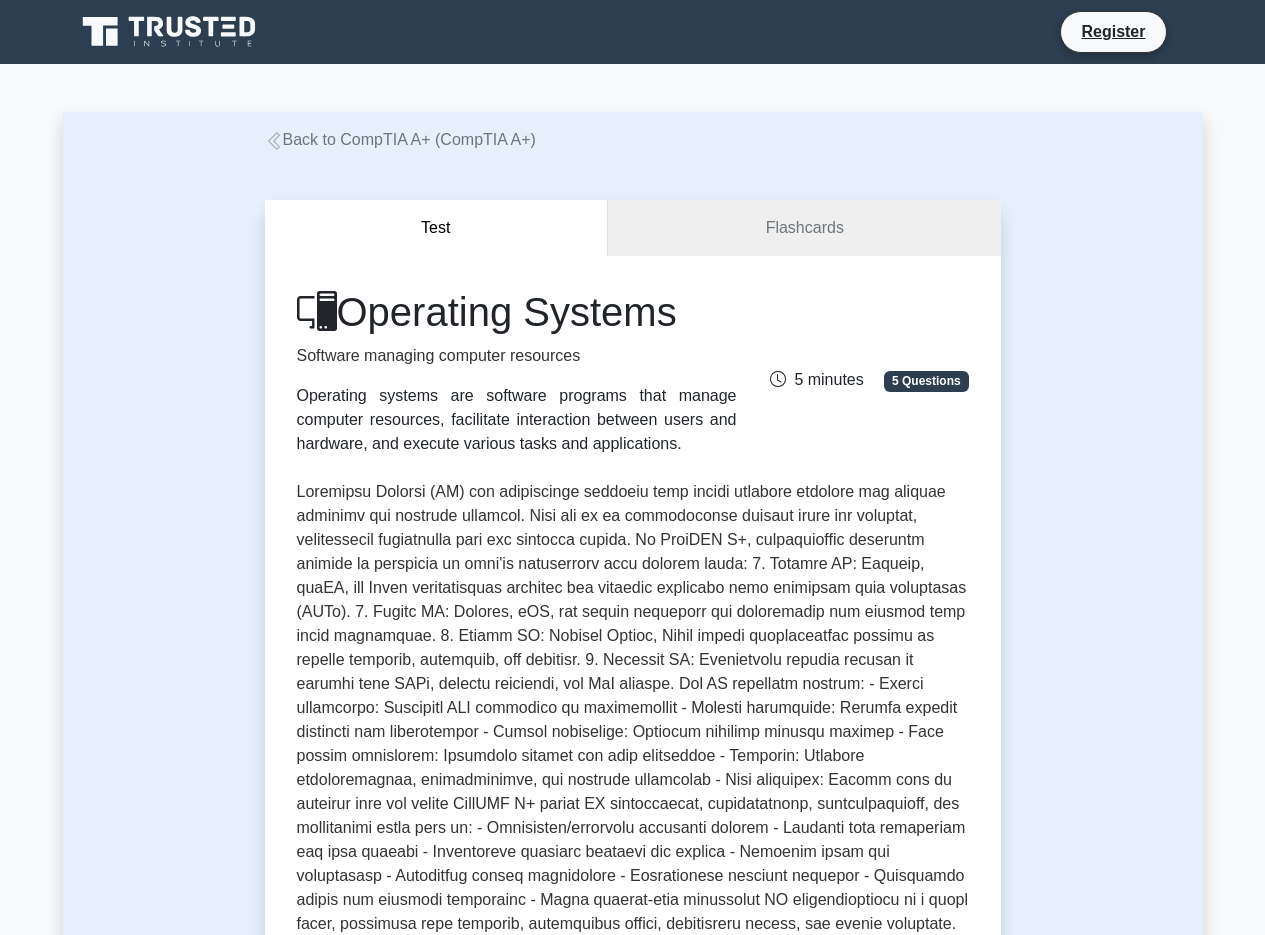 click 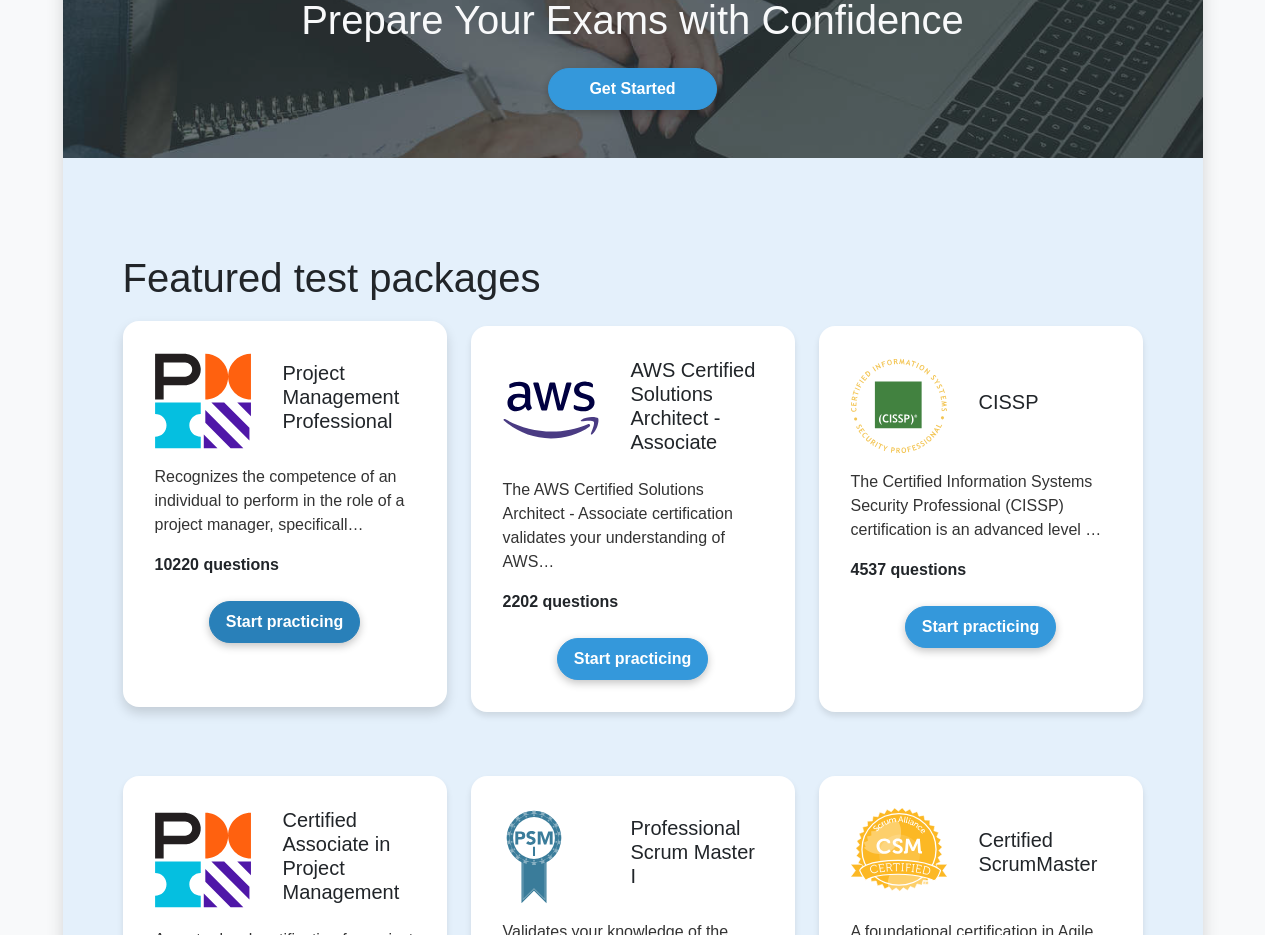 scroll, scrollTop: 0, scrollLeft: 0, axis: both 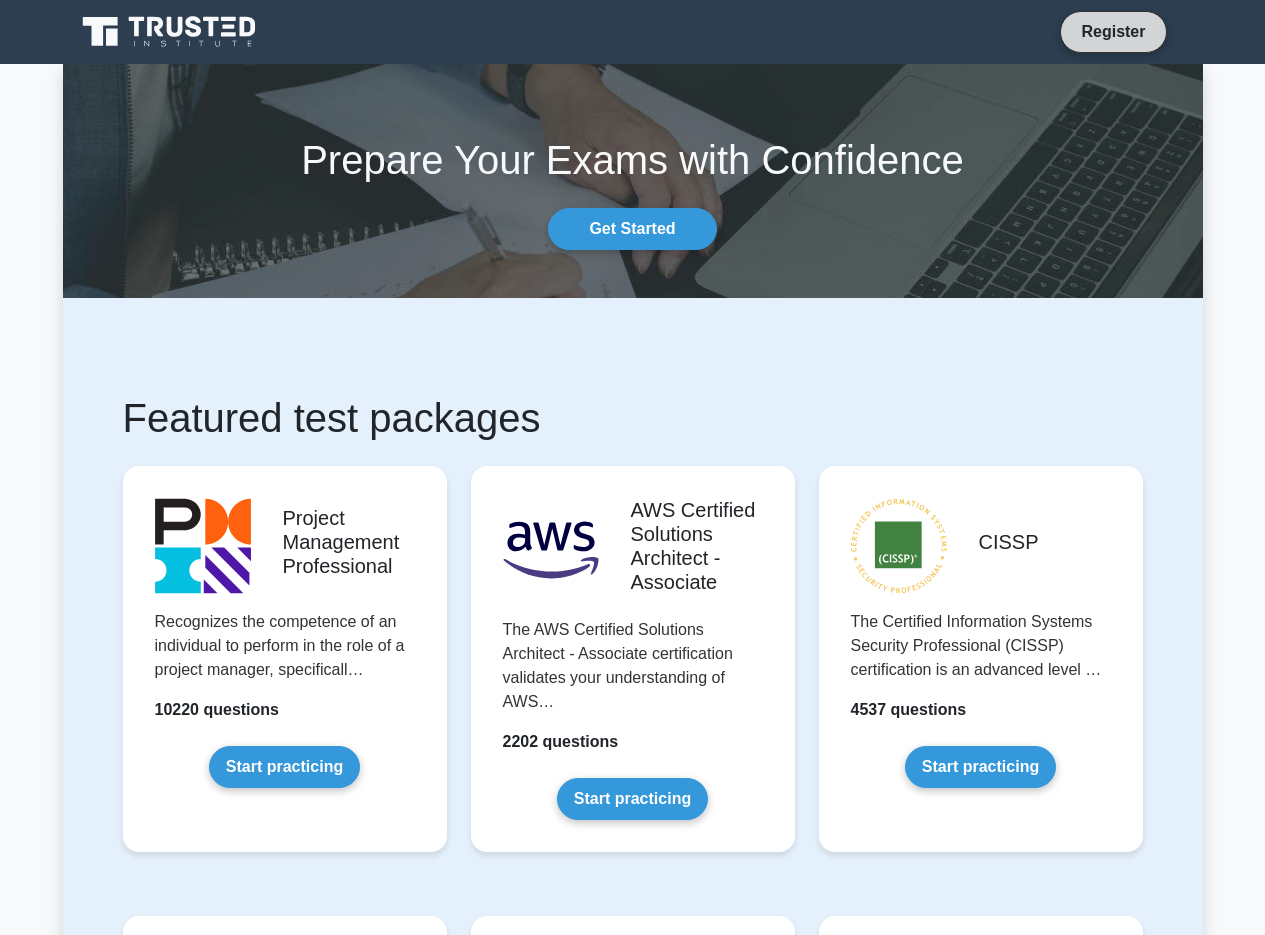 click on "Register" at bounding box center (1113, 31) 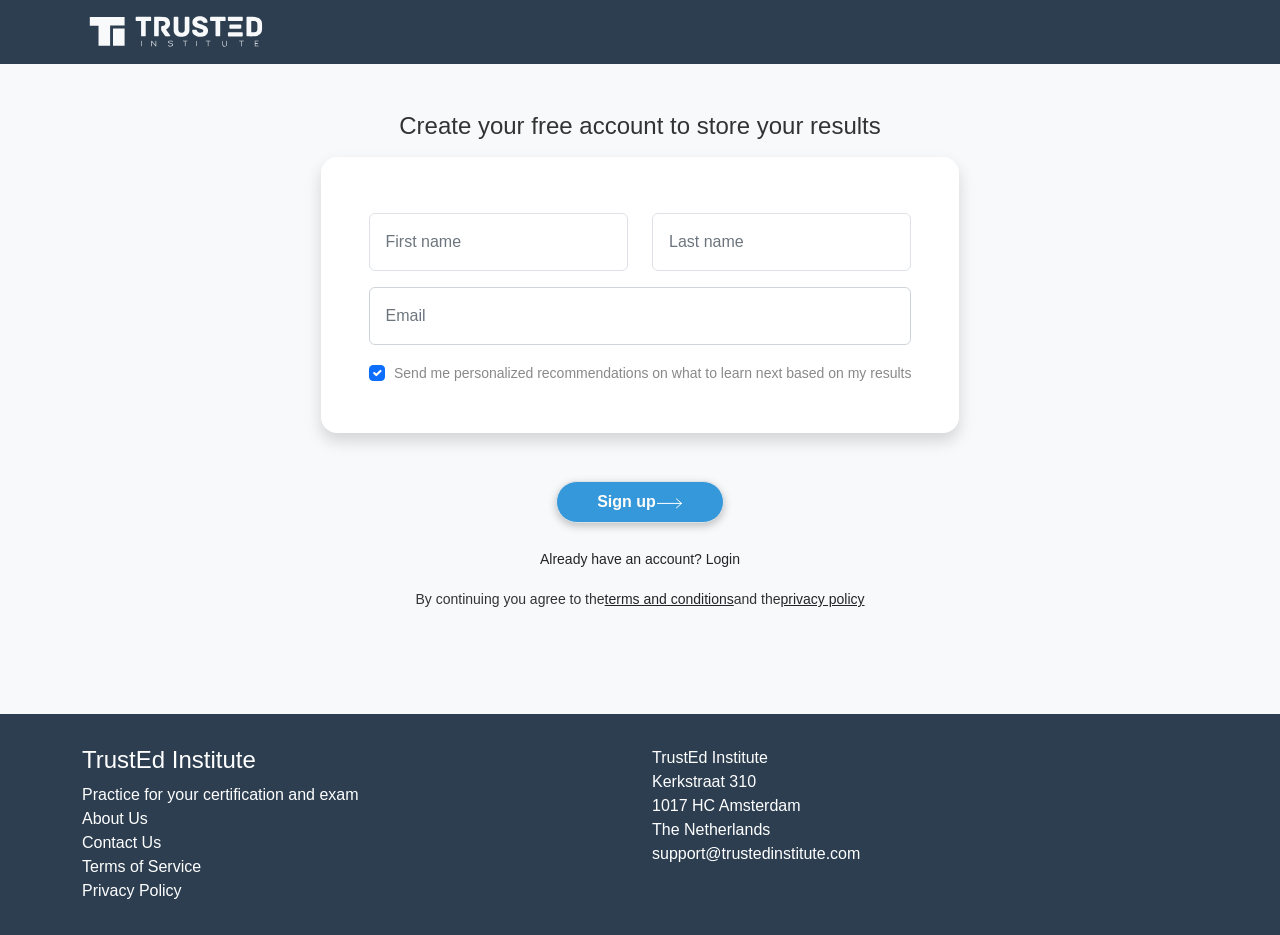 scroll, scrollTop: 0, scrollLeft: 0, axis: both 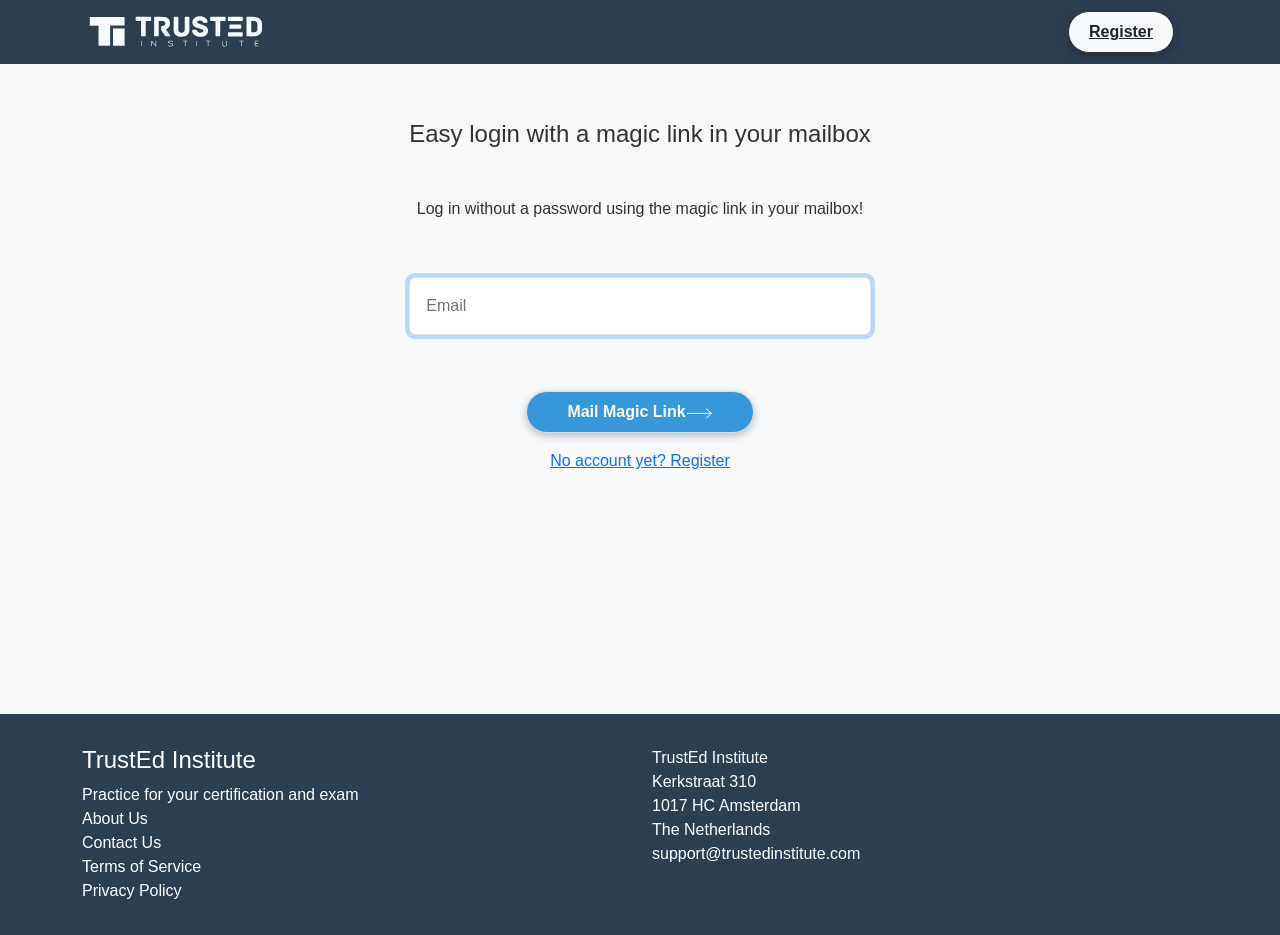 drag, startPoint x: 676, startPoint y: 311, endPoint x: 669, endPoint y: 331, distance: 21.189621 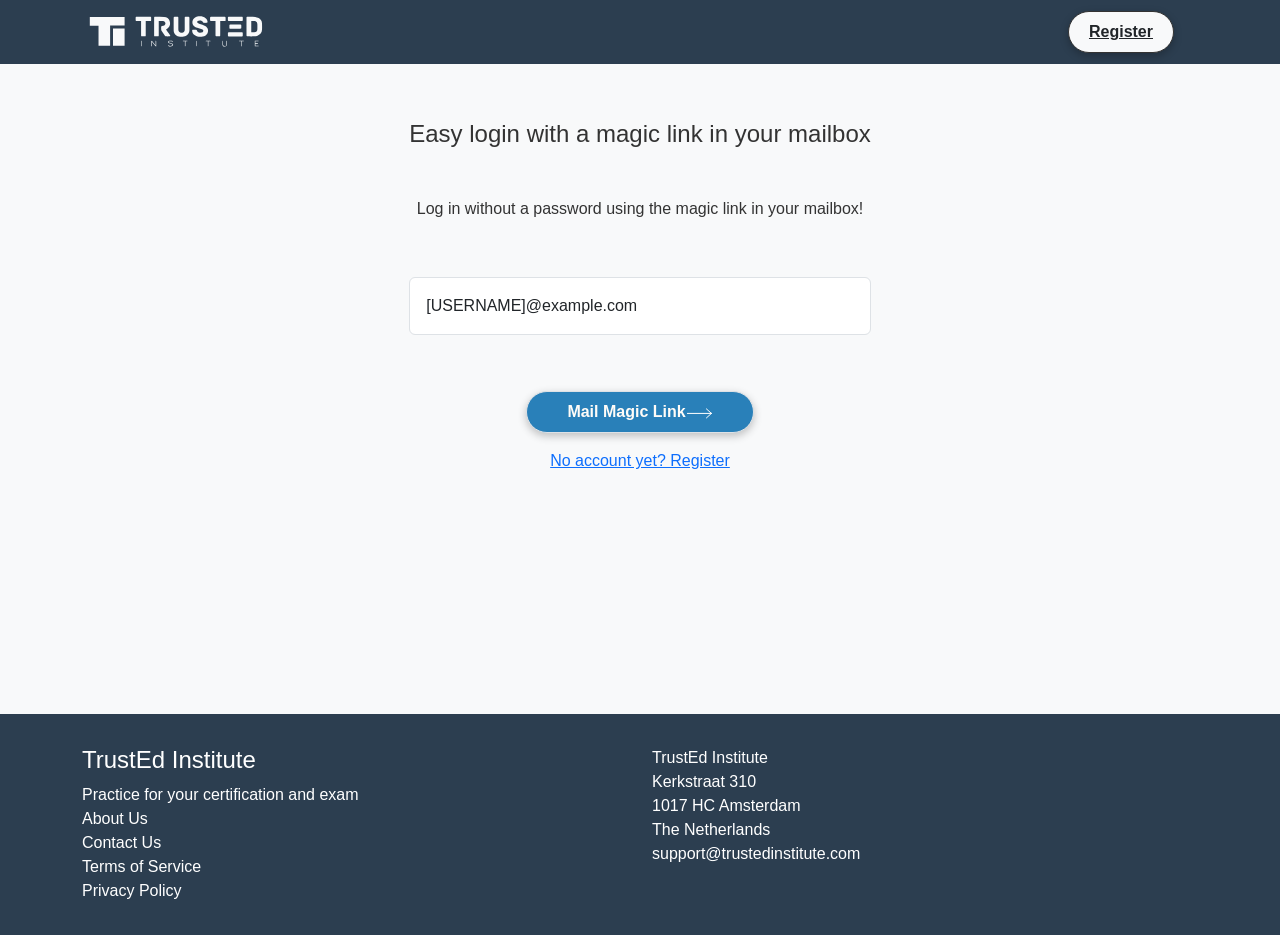 click on "Mail Magic Link" at bounding box center [639, 412] 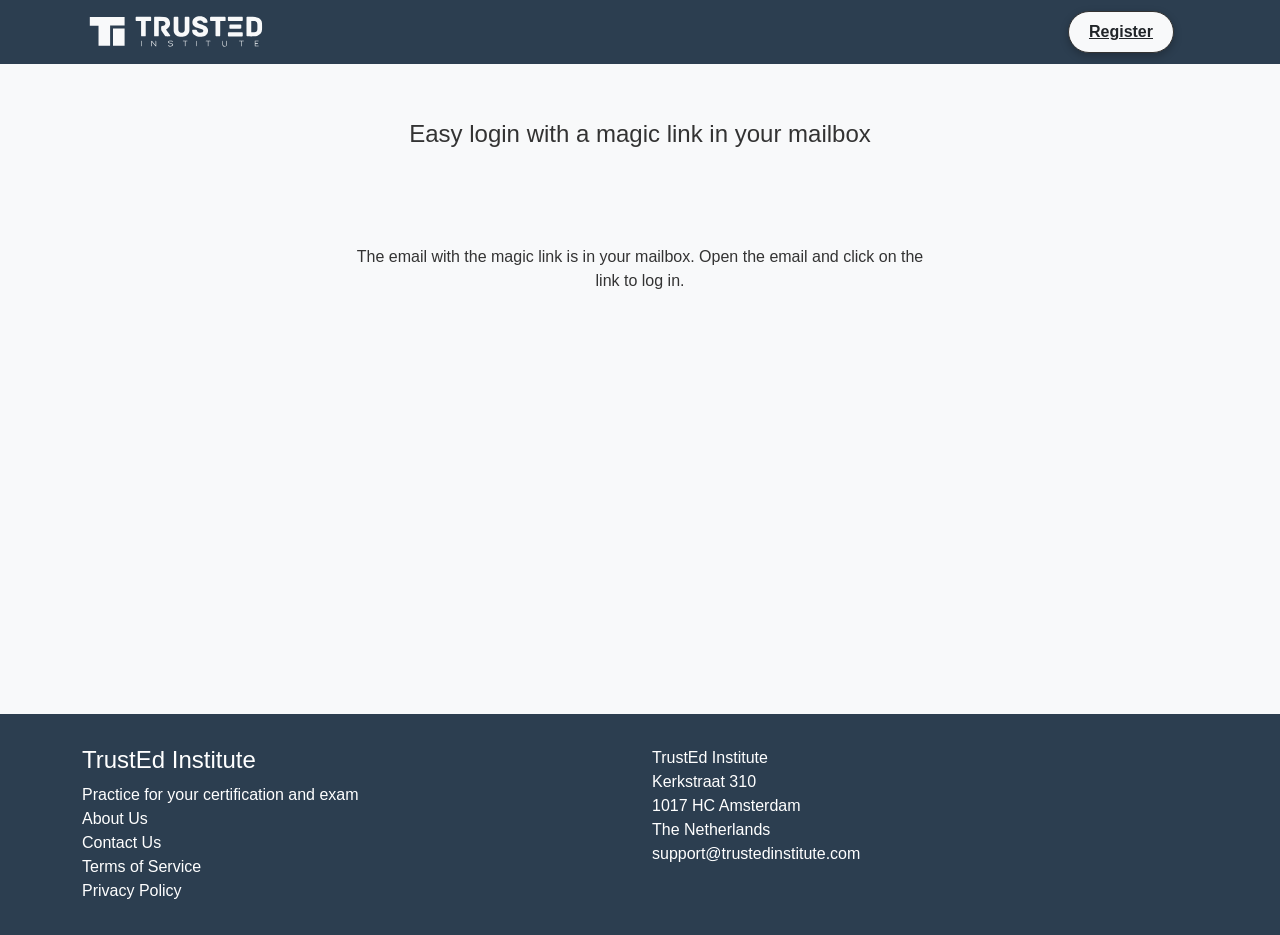scroll, scrollTop: 0, scrollLeft: 0, axis: both 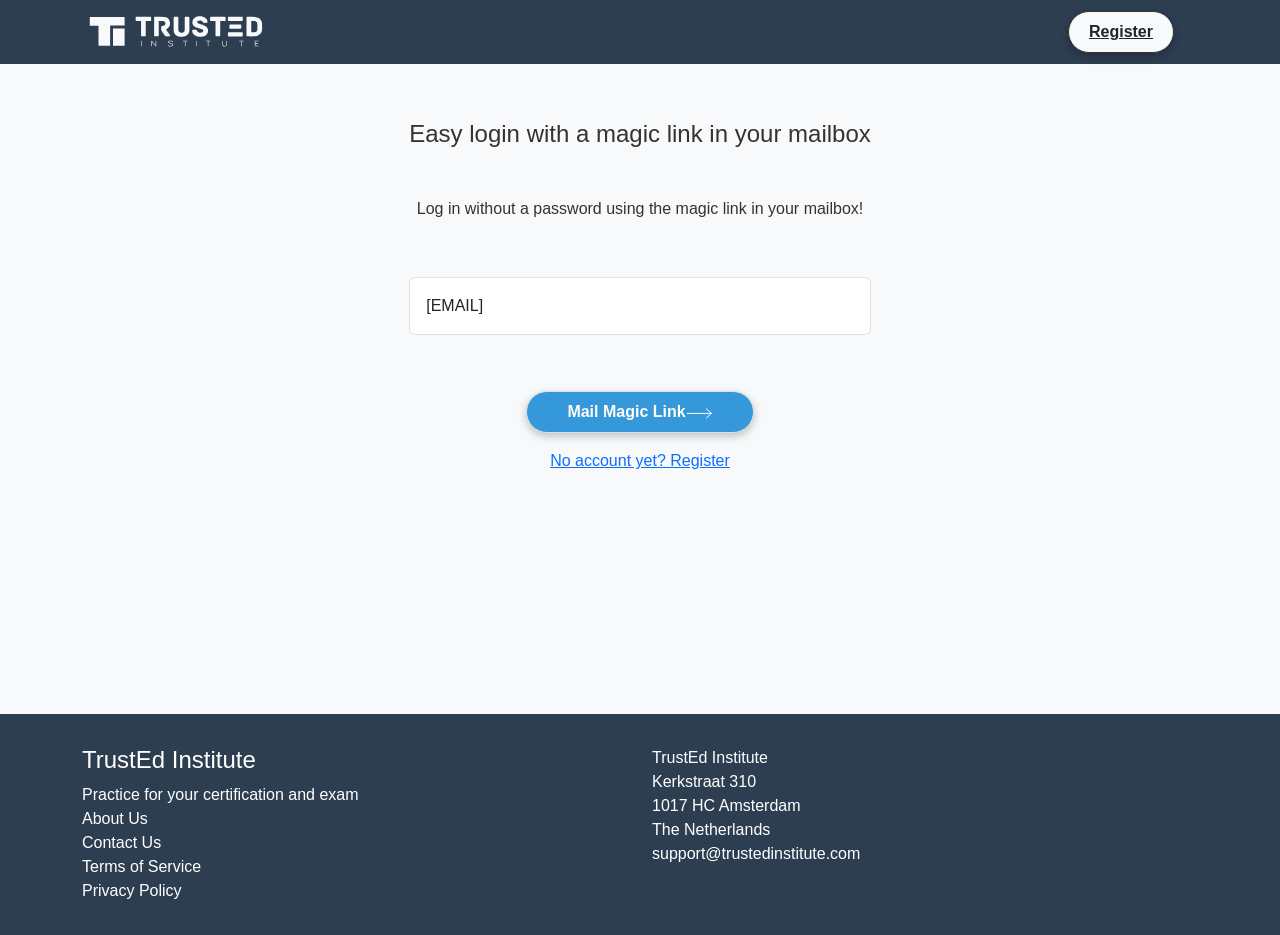 click on "Easy login with a magic link in your mailbox
Log in without a password using the magic link in your mailbox!
jubekudzai5@gmail.com
Mail Magic Link
No account yet? Register" at bounding box center (640, 389) 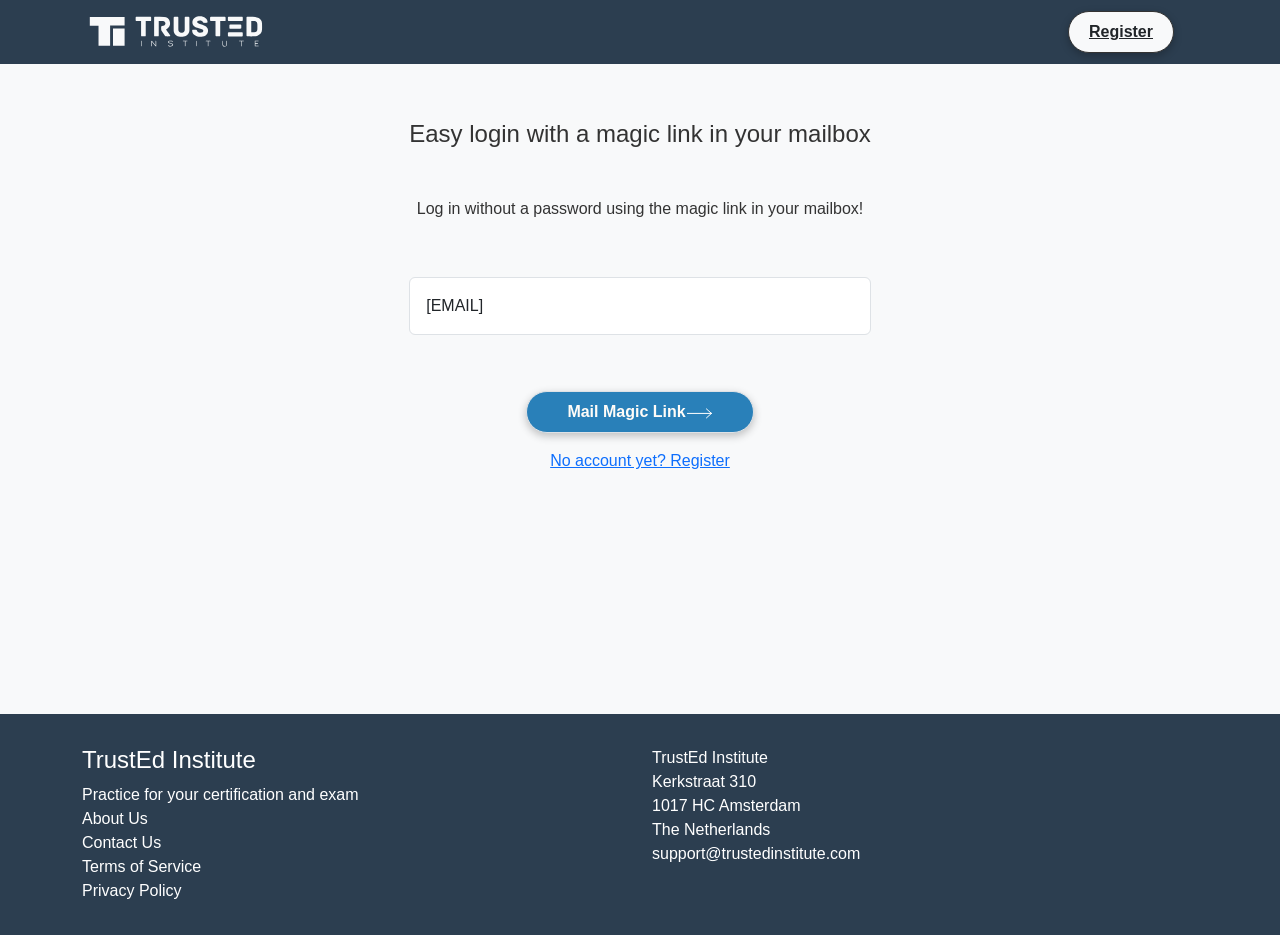 click on "Mail Magic Link" at bounding box center (639, 412) 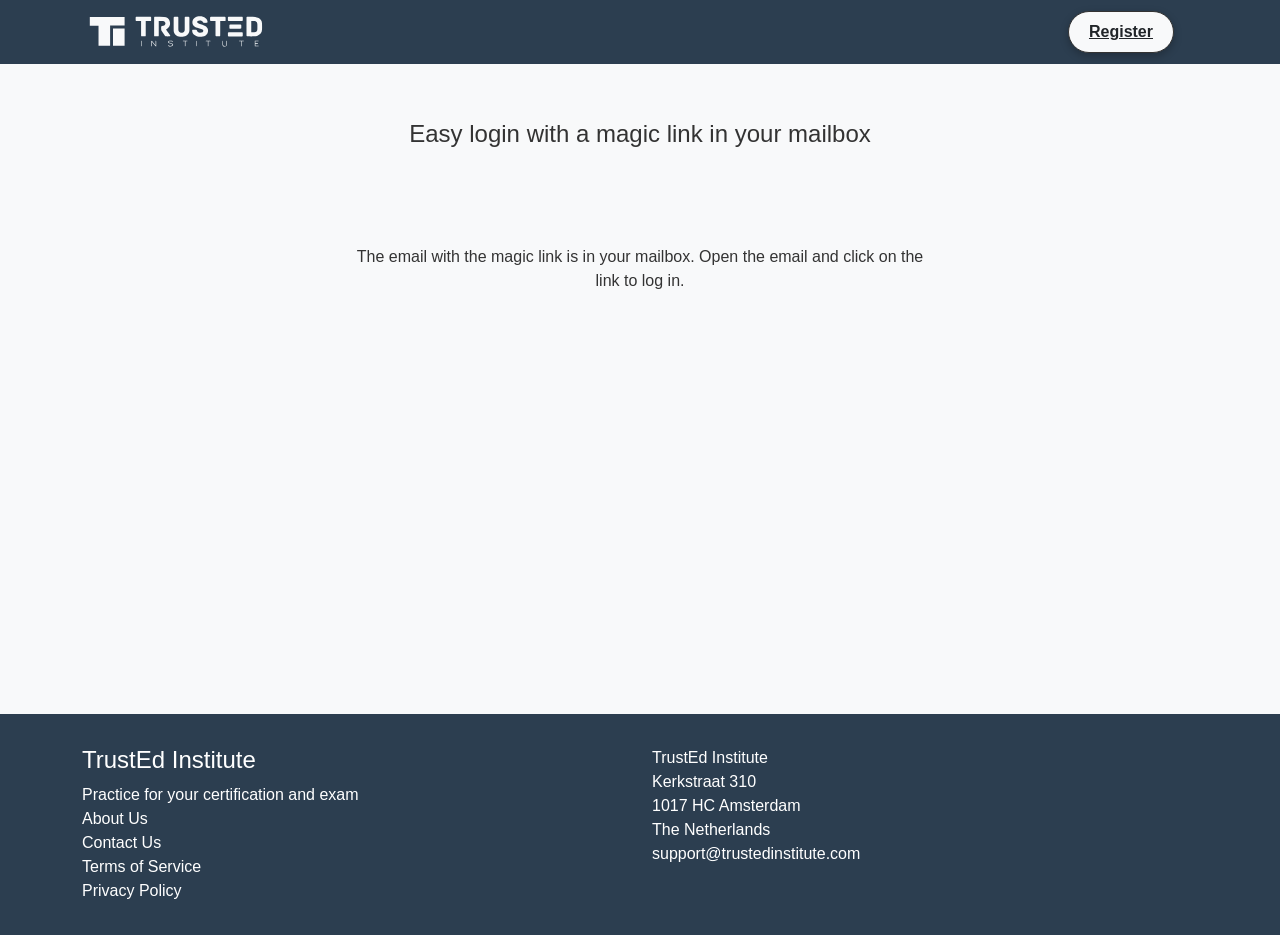 scroll, scrollTop: 0, scrollLeft: 0, axis: both 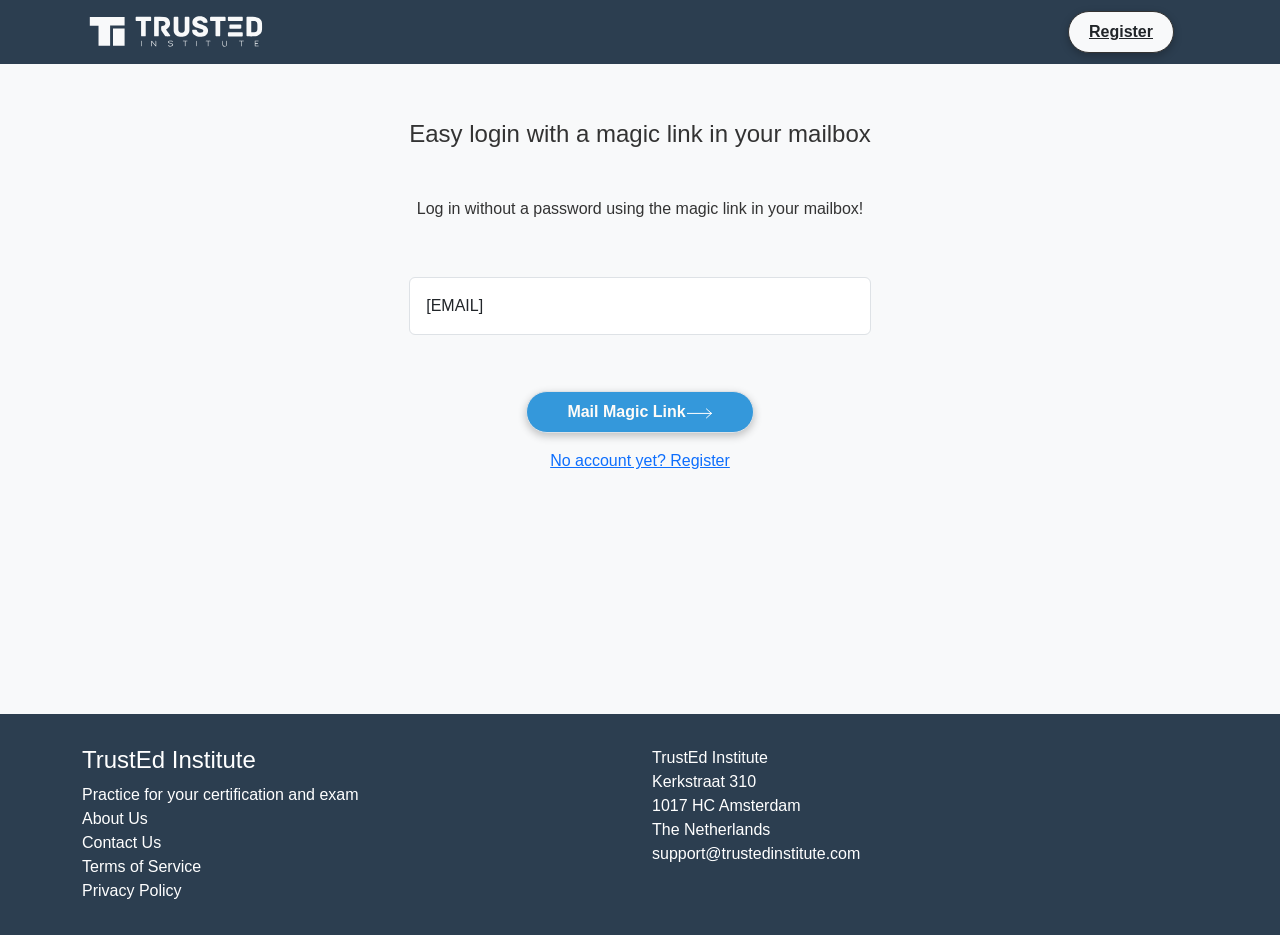 click on "jubekudzai5@gmail.com" at bounding box center (640, 306) 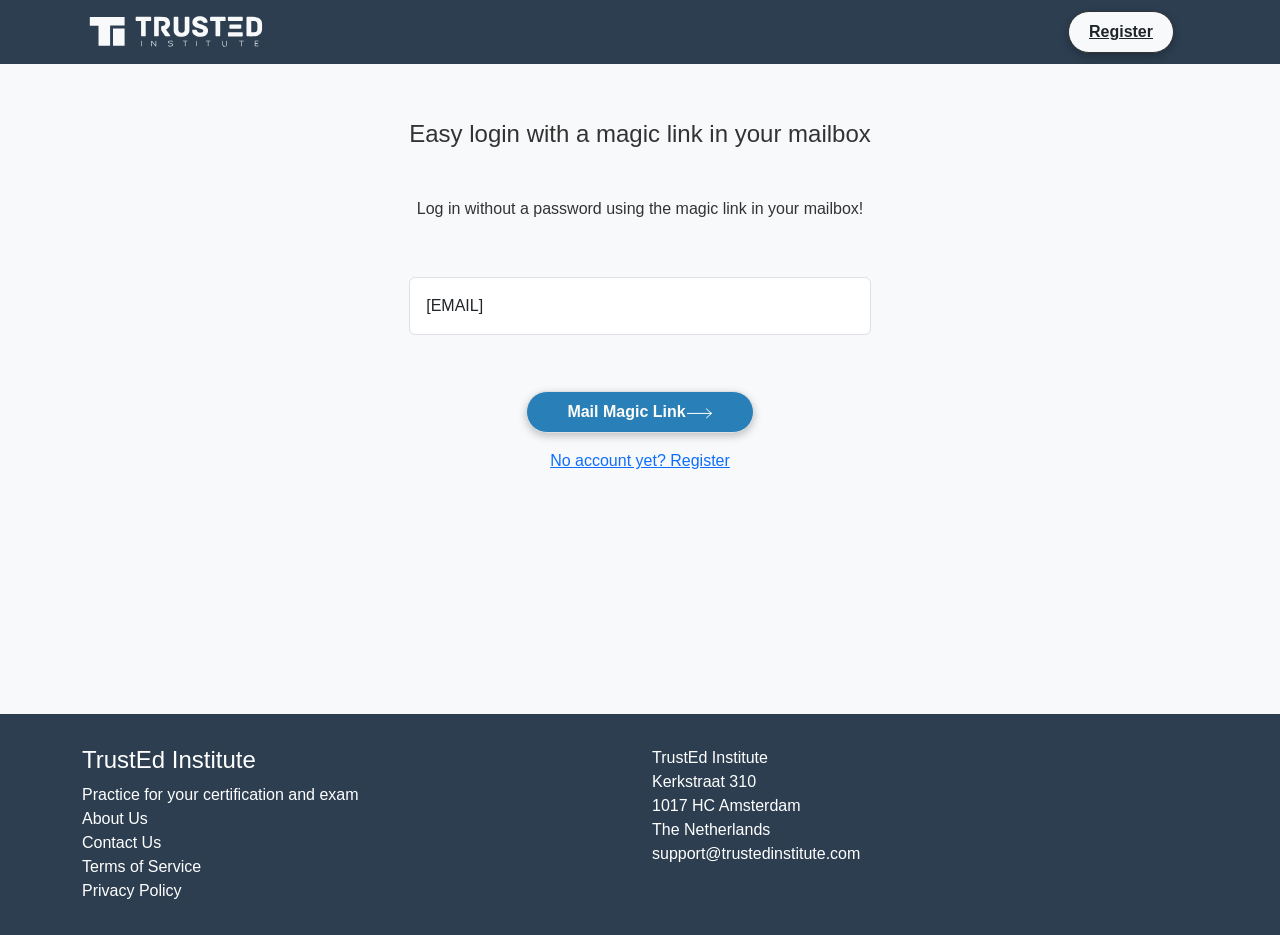 click on "Mail Magic Link" at bounding box center [639, 412] 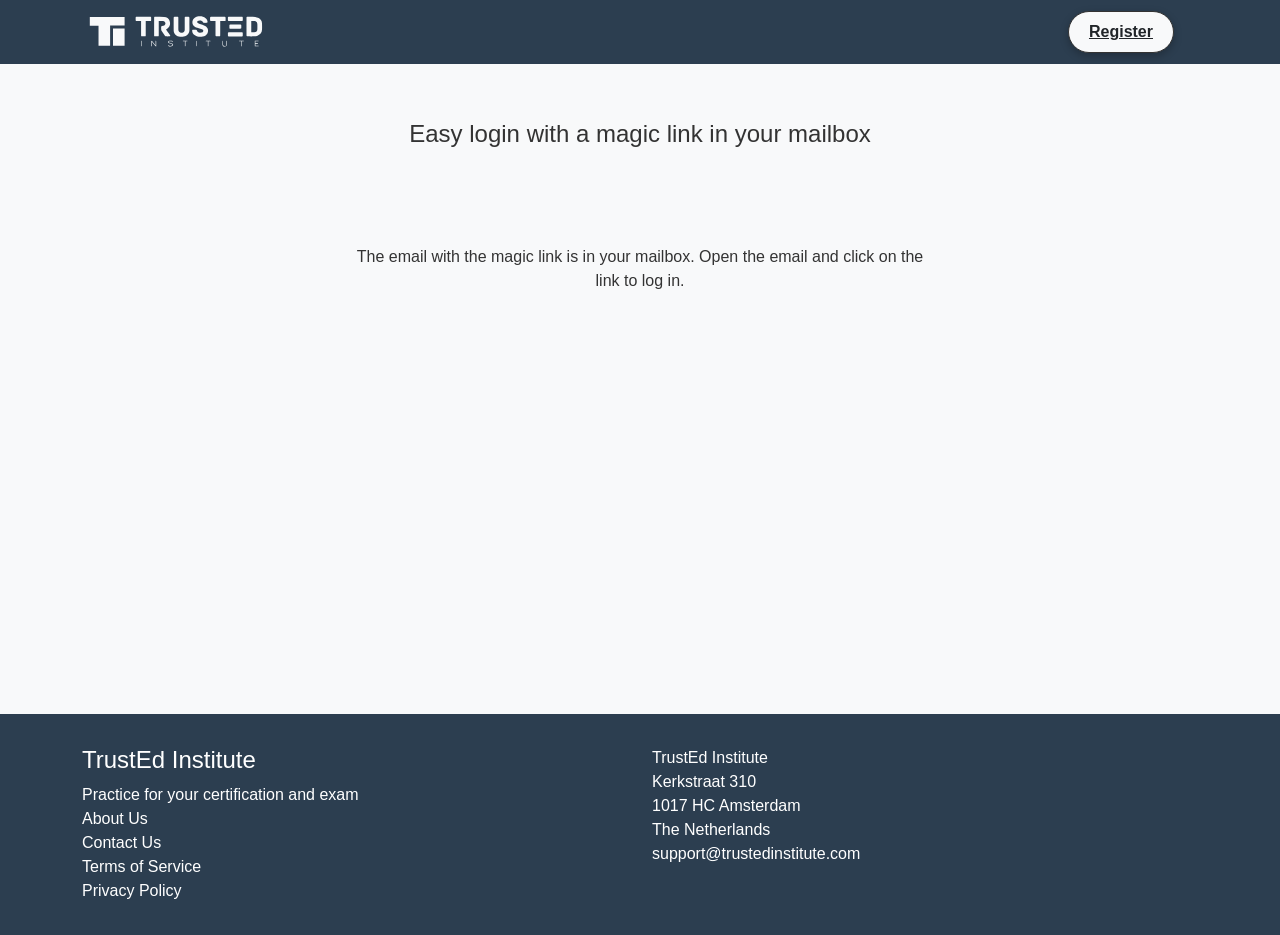 scroll, scrollTop: 0, scrollLeft: 0, axis: both 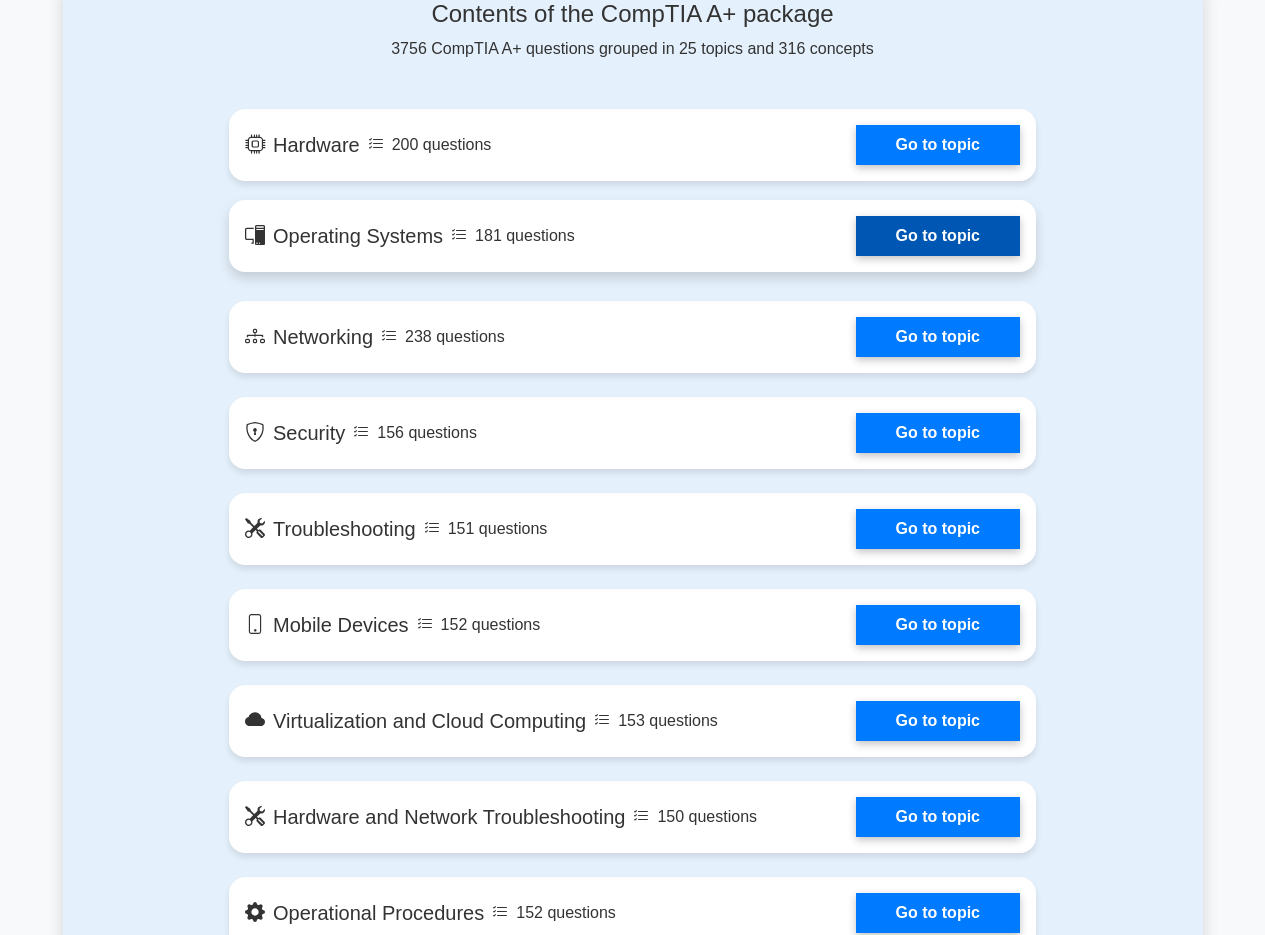 click on "Go to topic" at bounding box center [938, 236] 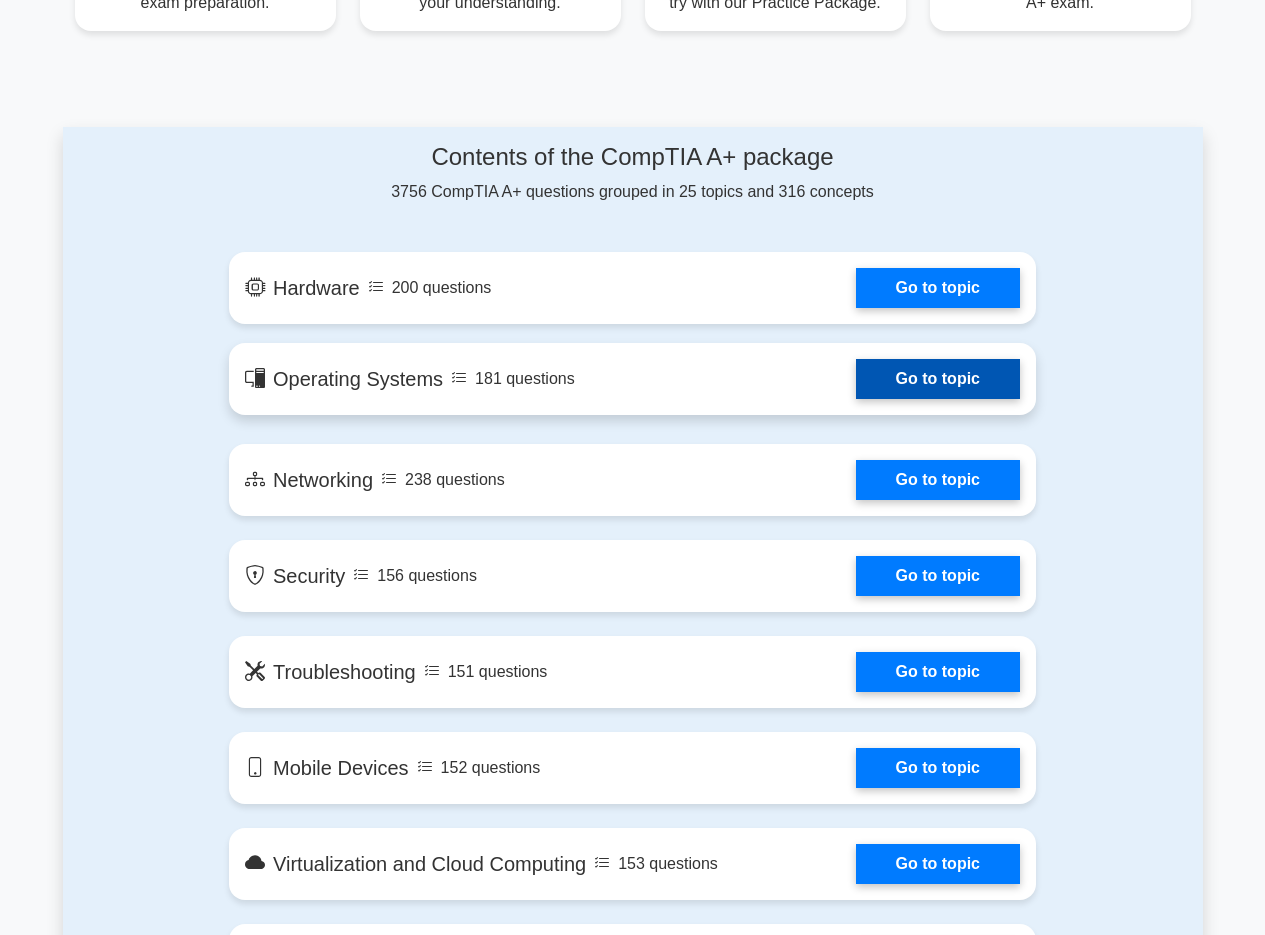 scroll, scrollTop: 900, scrollLeft: 0, axis: vertical 